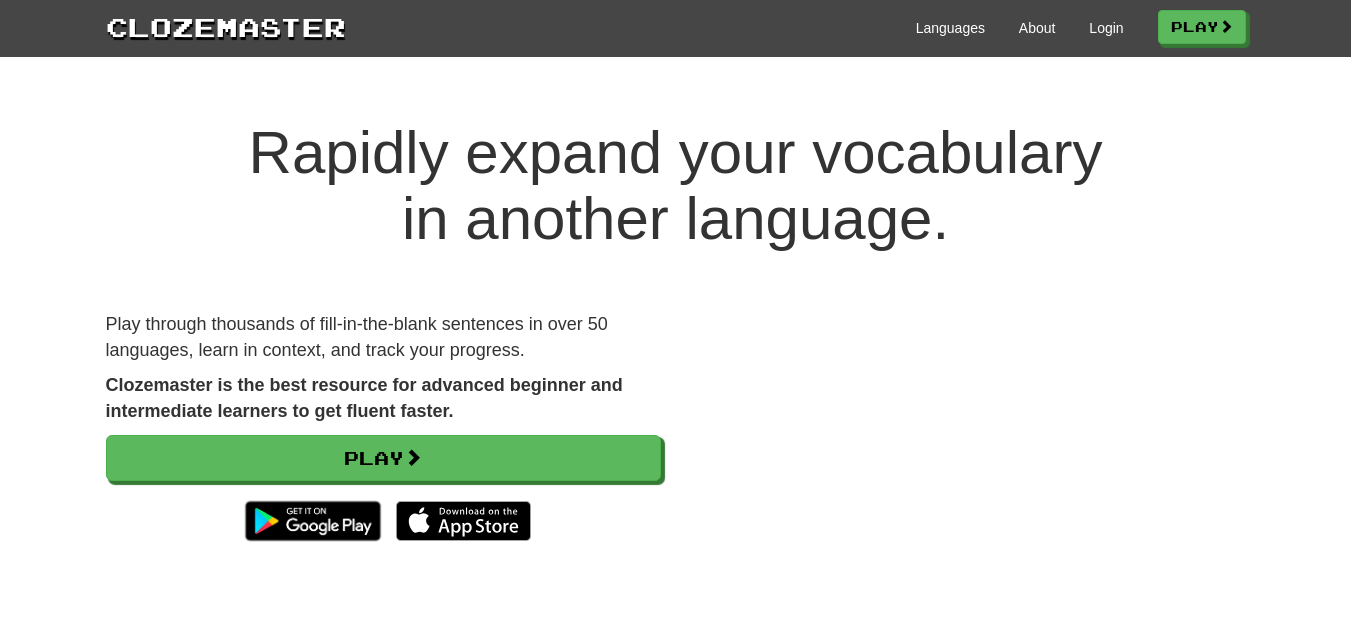 scroll, scrollTop: 0, scrollLeft: 0, axis: both 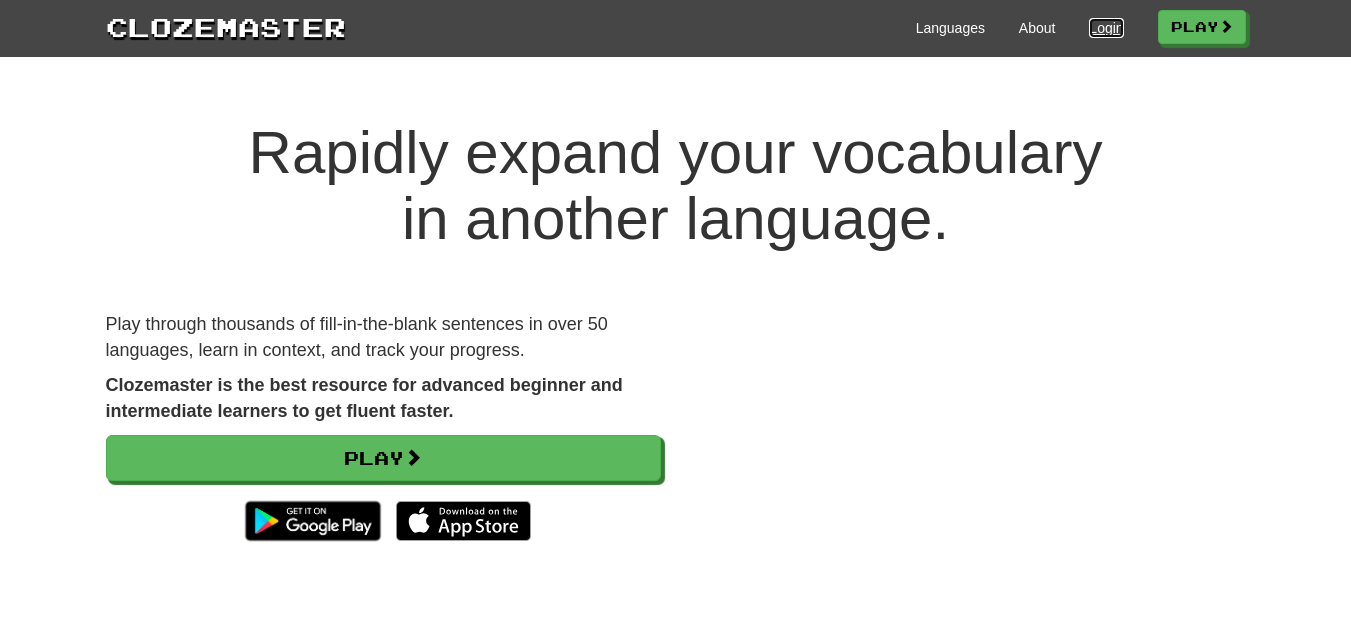 click on "Login" at bounding box center (1106, 28) 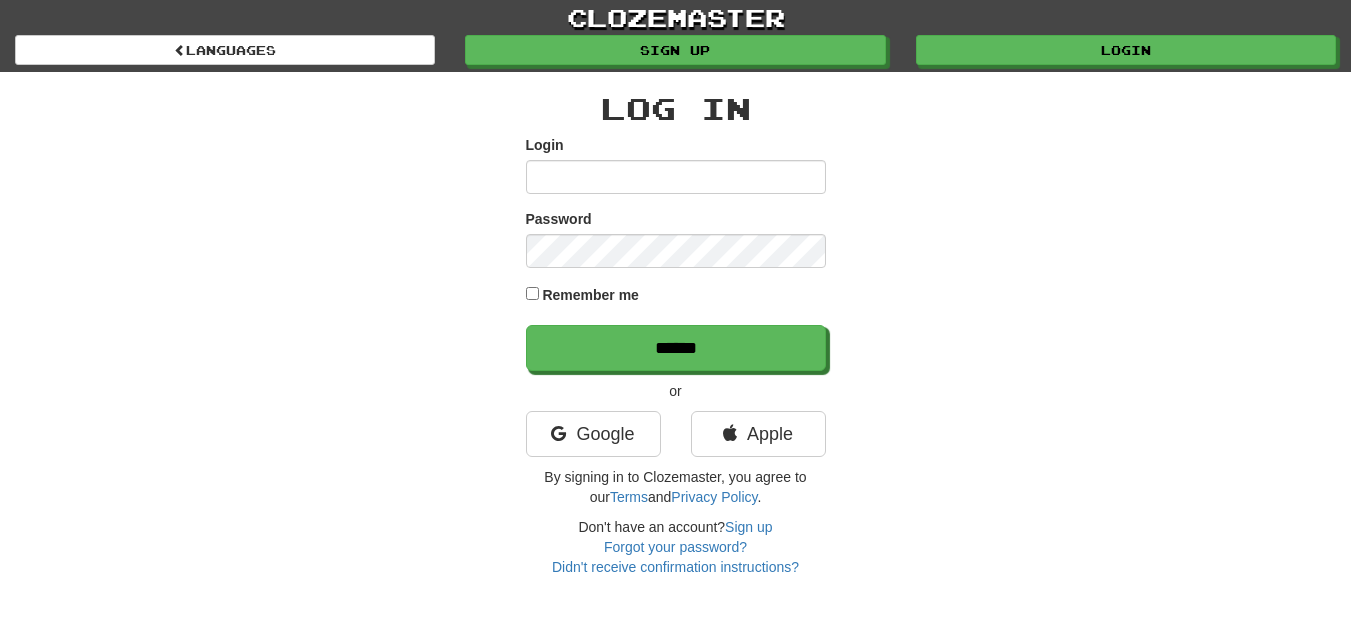 scroll, scrollTop: 0, scrollLeft: 0, axis: both 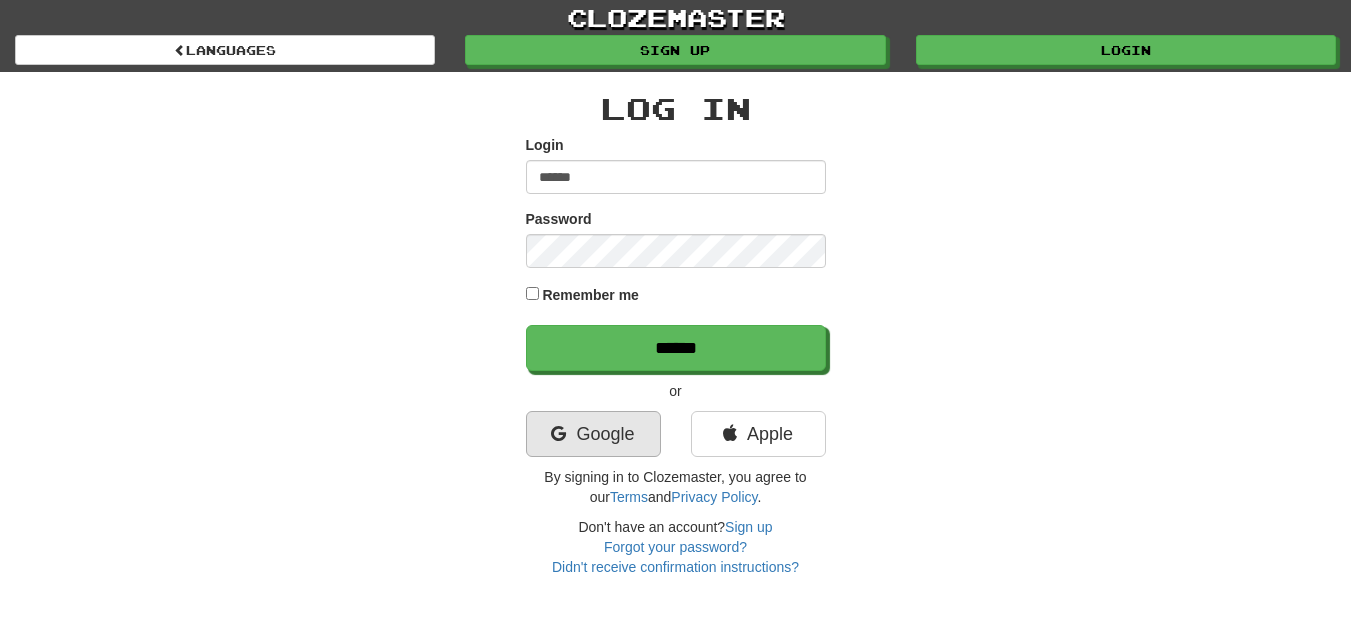 type on "******" 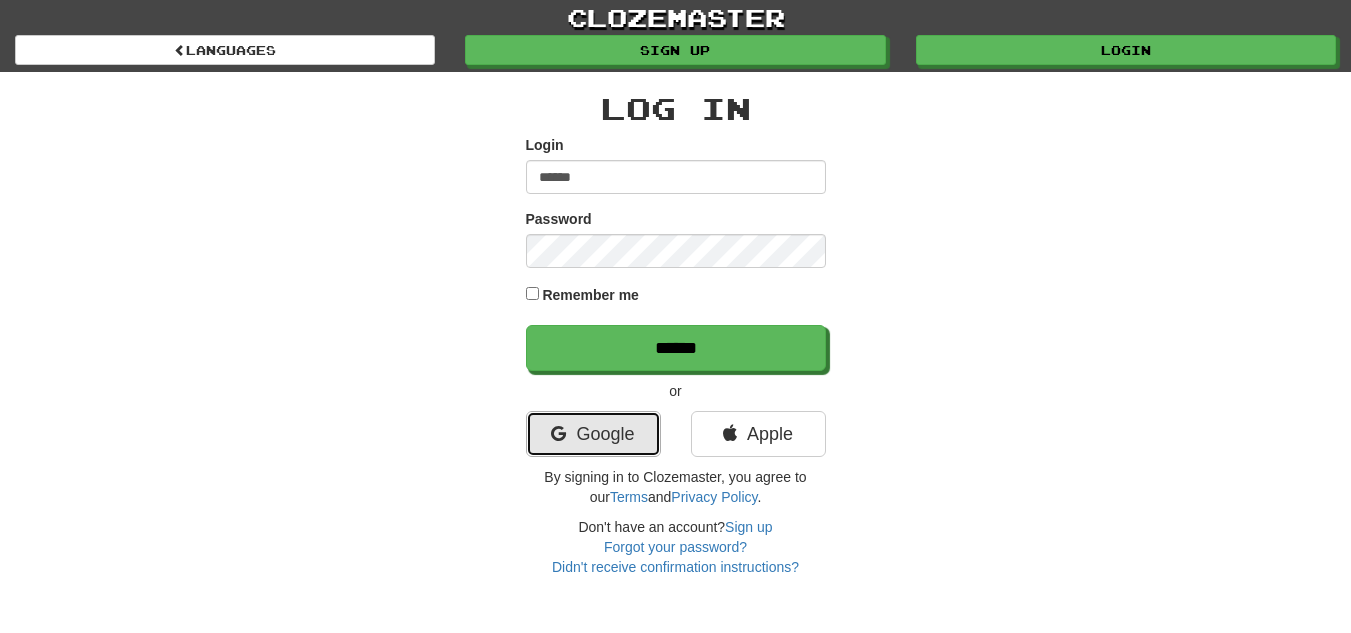 click on "Google" at bounding box center [593, 434] 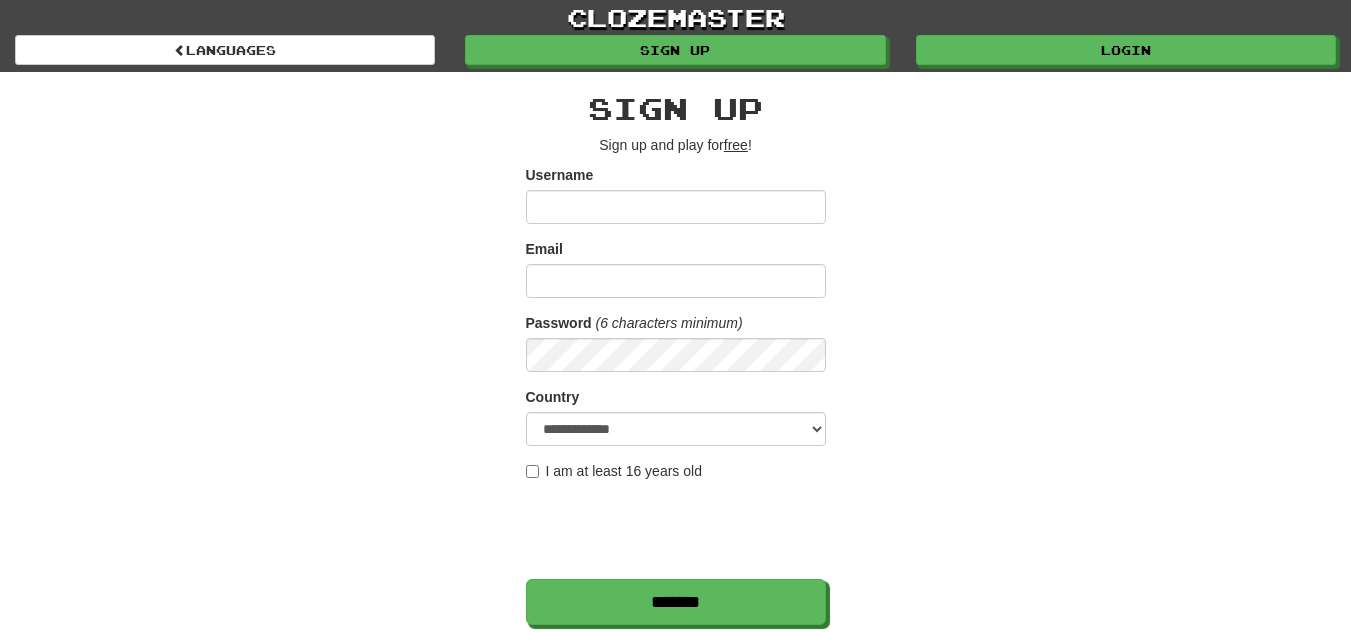 scroll, scrollTop: 0, scrollLeft: 0, axis: both 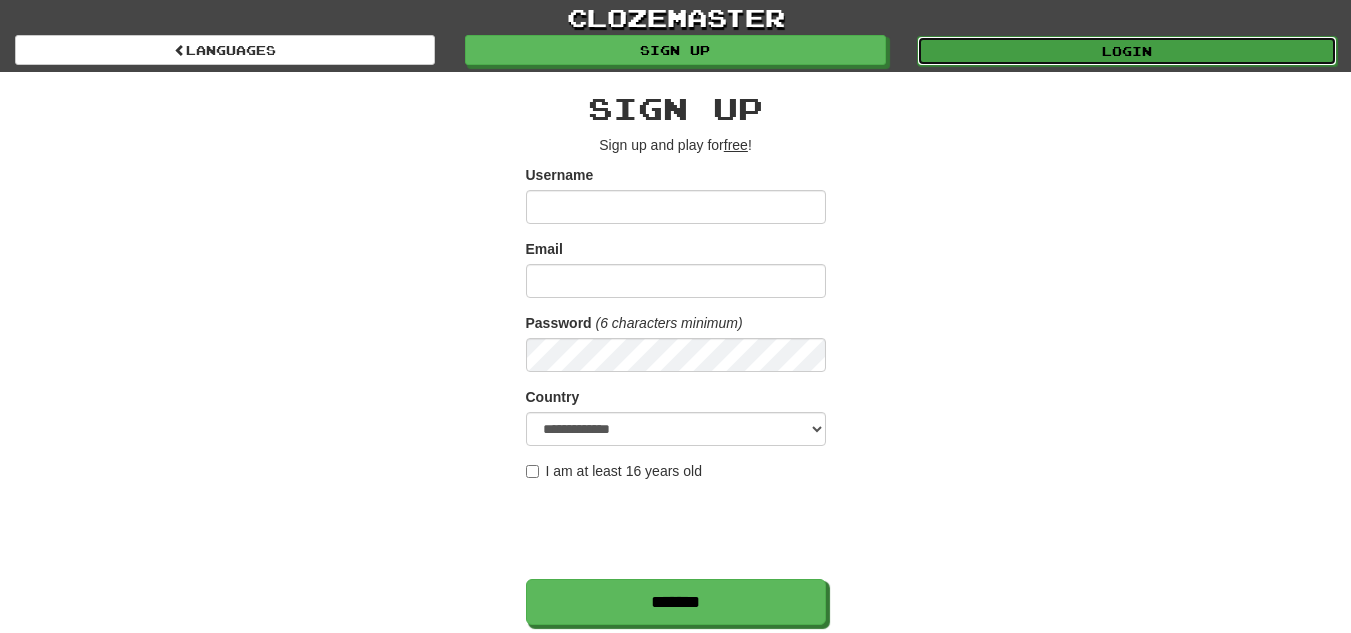 click on "Login" at bounding box center [1127, 51] 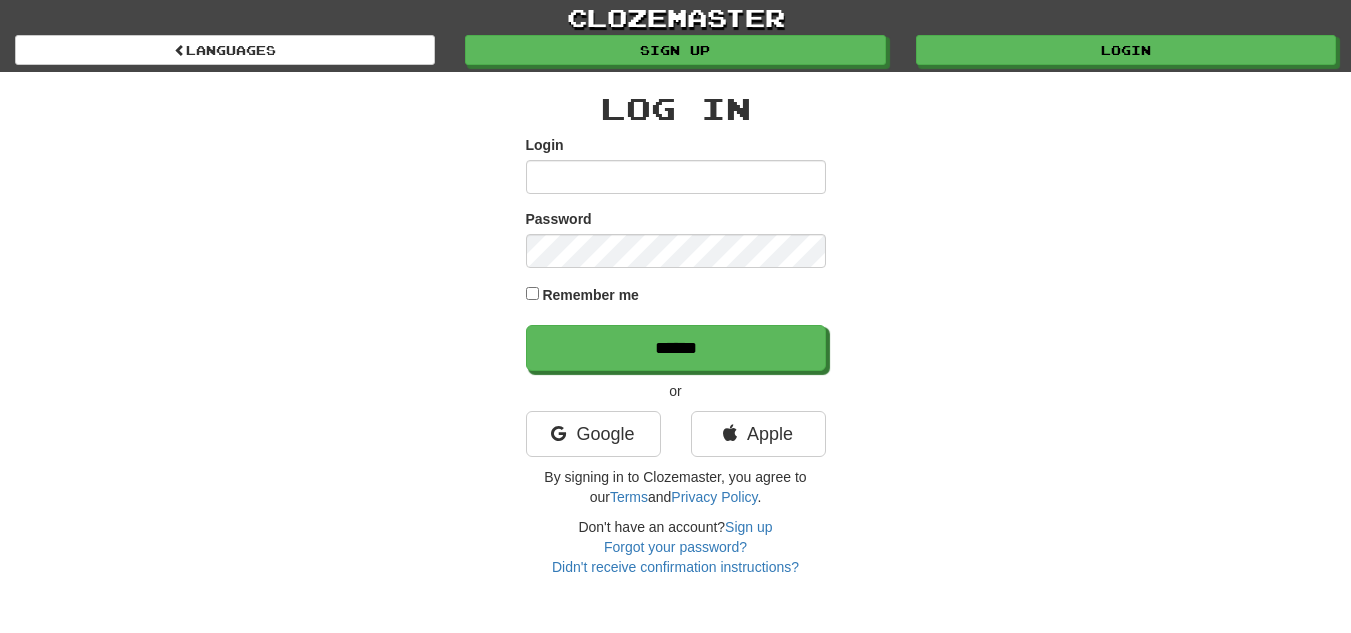 scroll, scrollTop: 0, scrollLeft: 0, axis: both 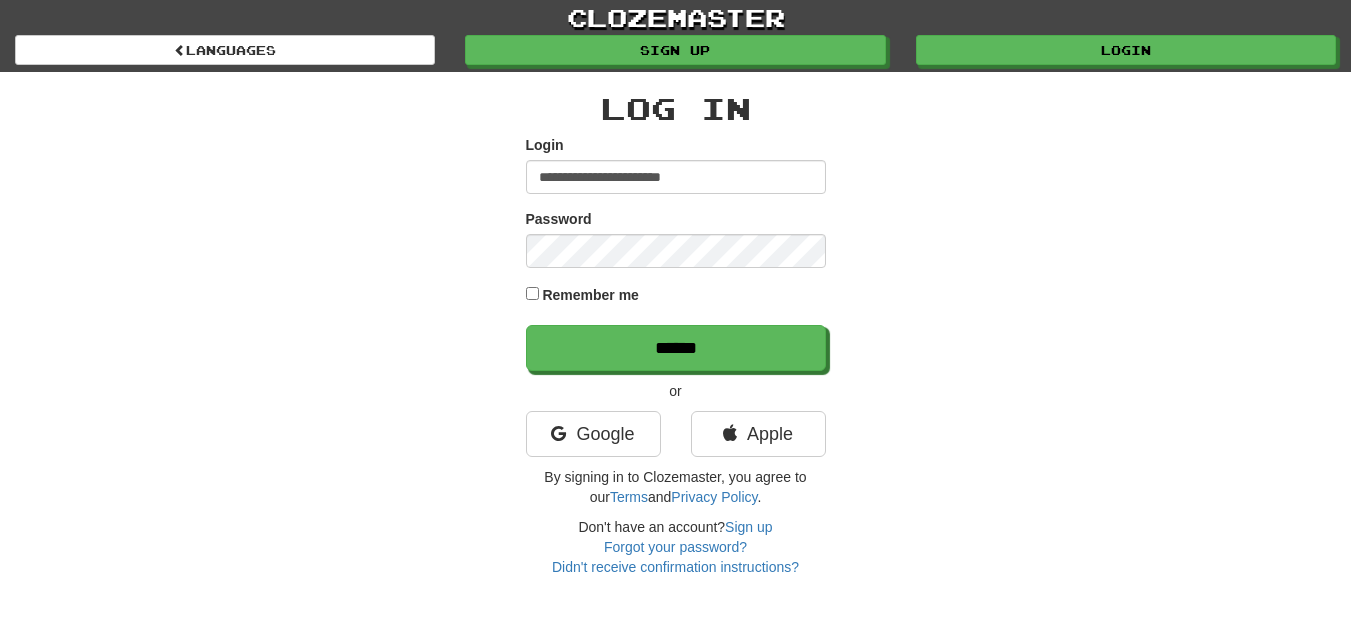 type on "**********" 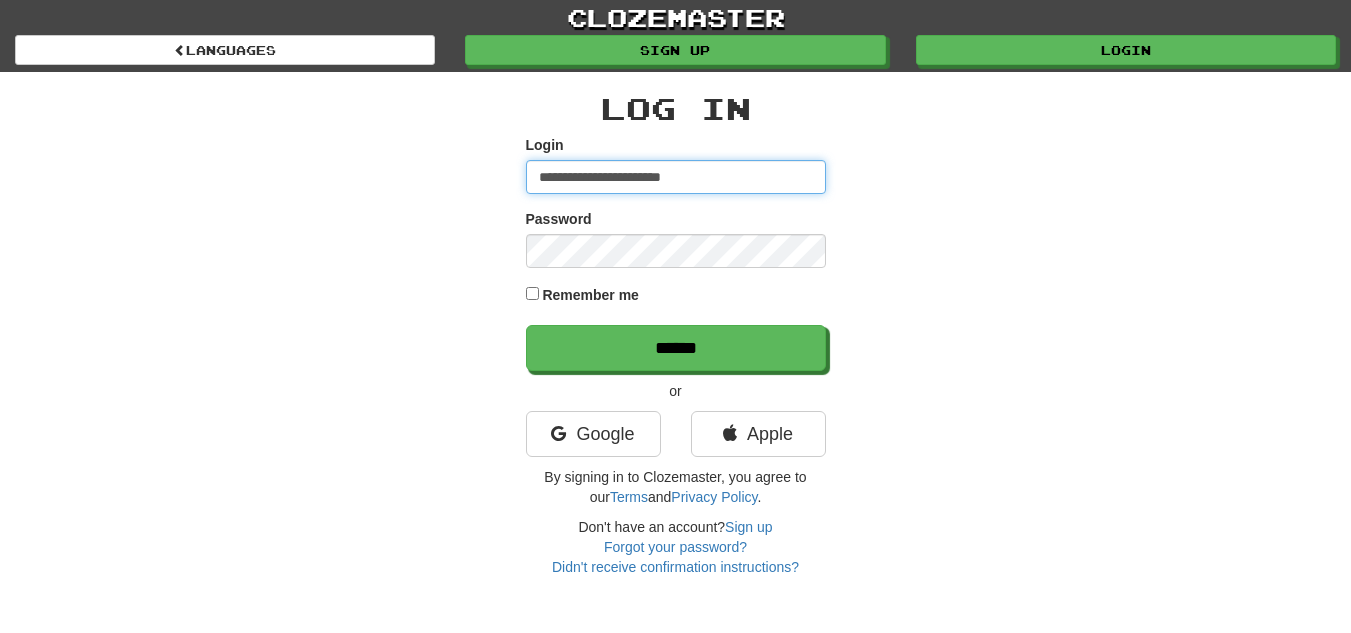 drag, startPoint x: 737, startPoint y: 175, endPoint x: 441, endPoint y: 168, distance: 296.08276 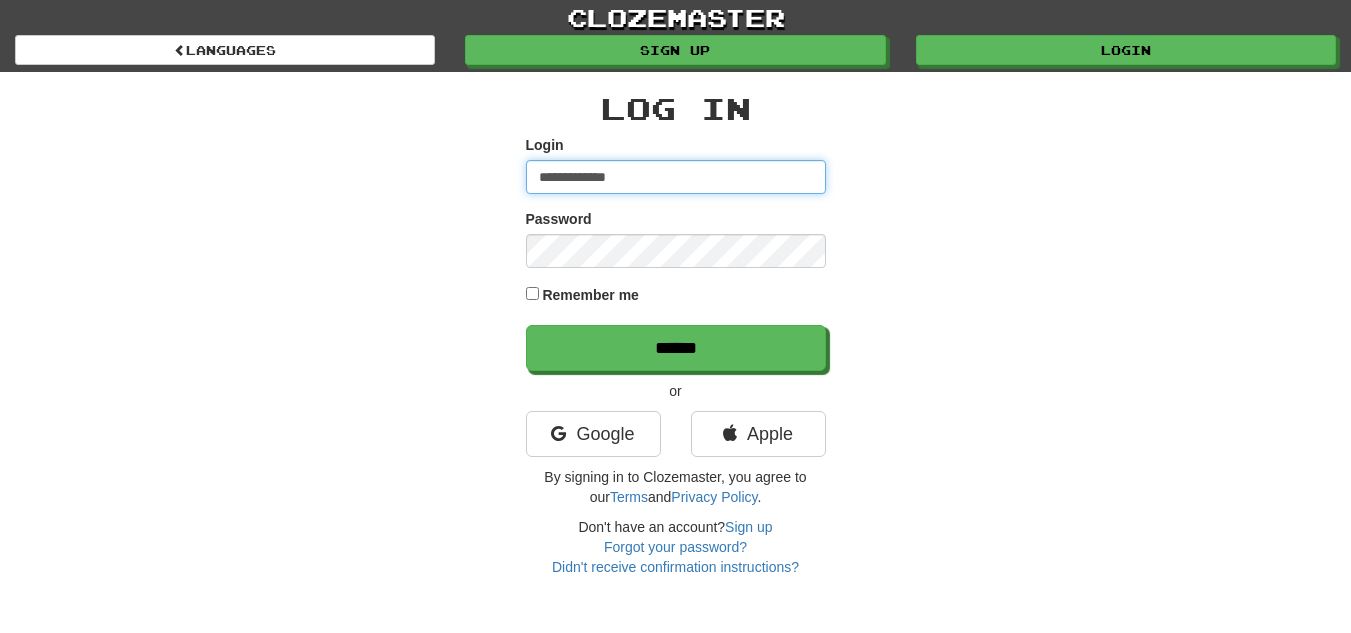 click on "**********" at bounding box center [676, 177] 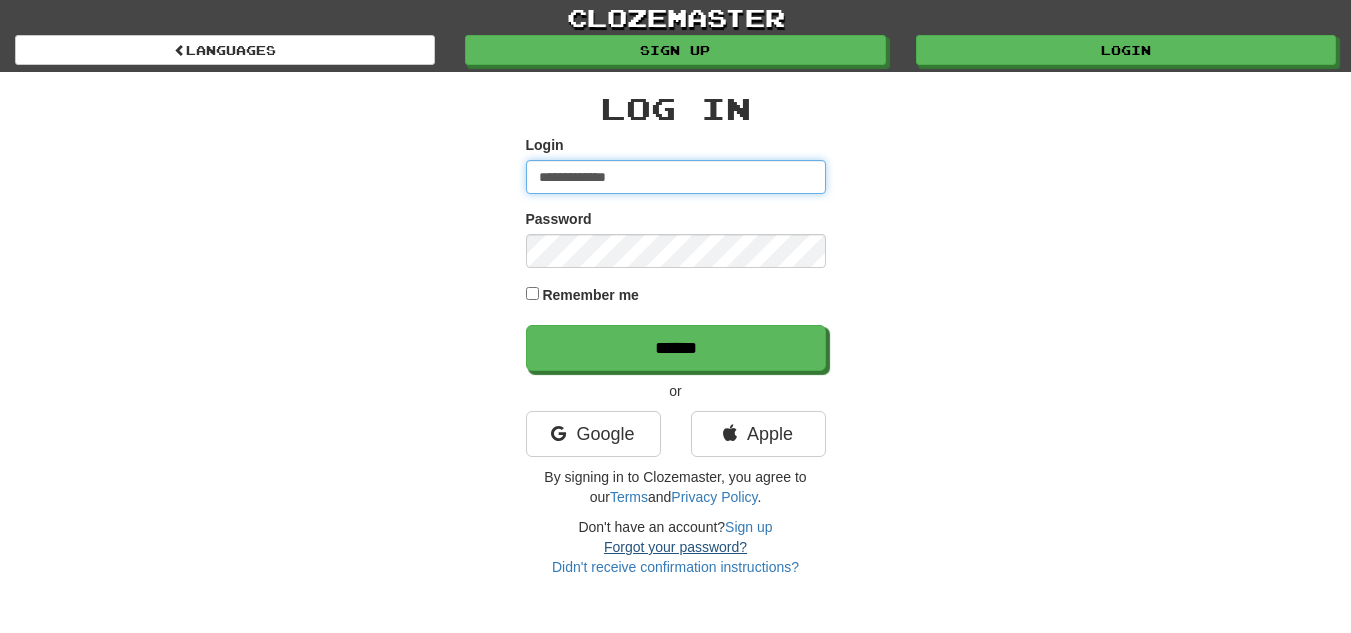 type on "**********" 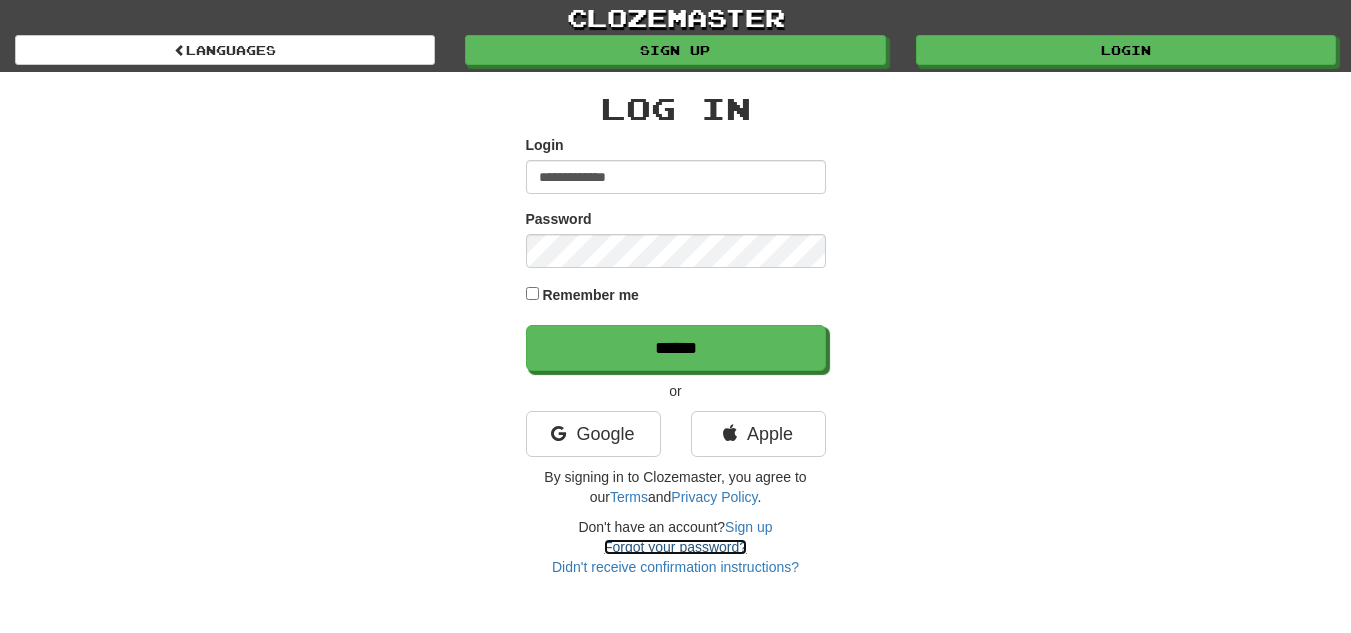 click on "Forgot your password?" at bounding box center (675, 547) 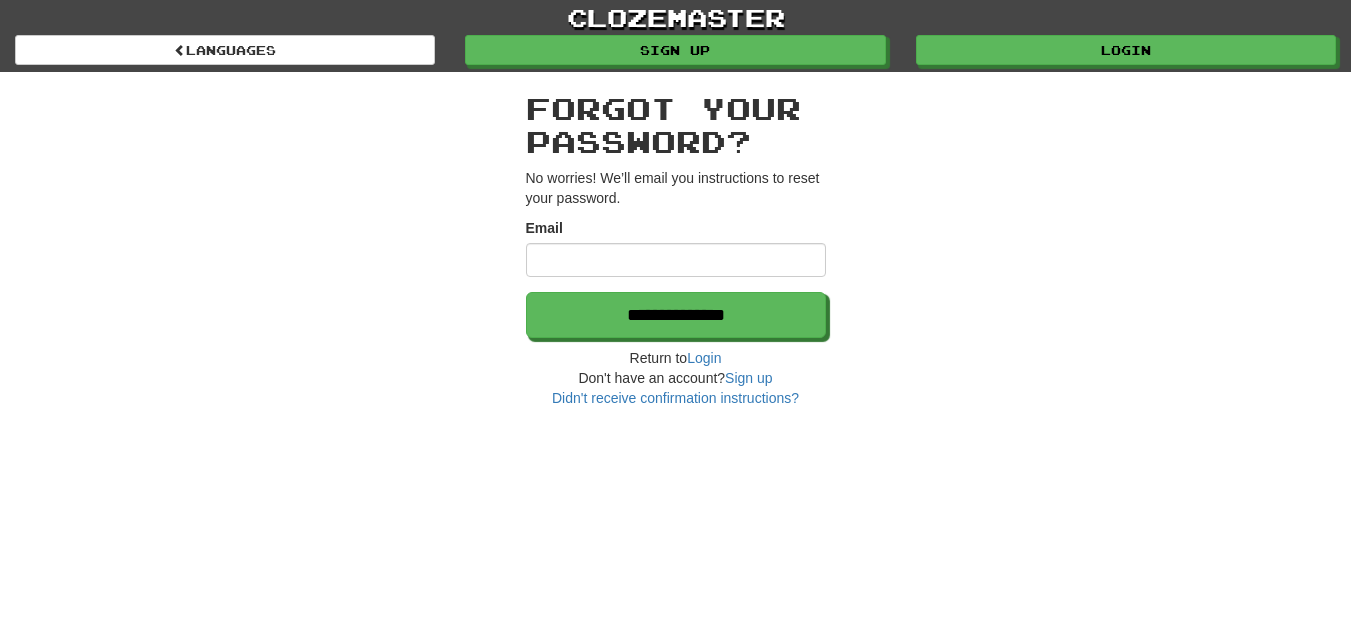 scroll, scrollTop: 0, scrollLeft: 0, axis: both 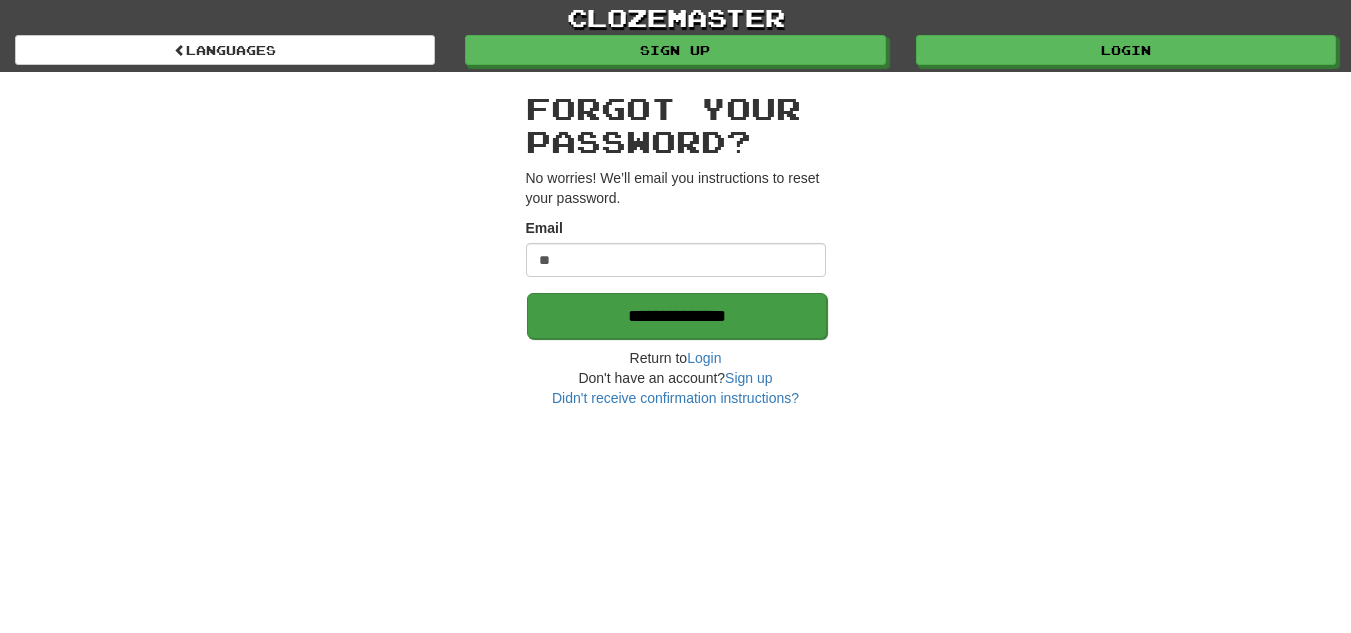 type on "**********" 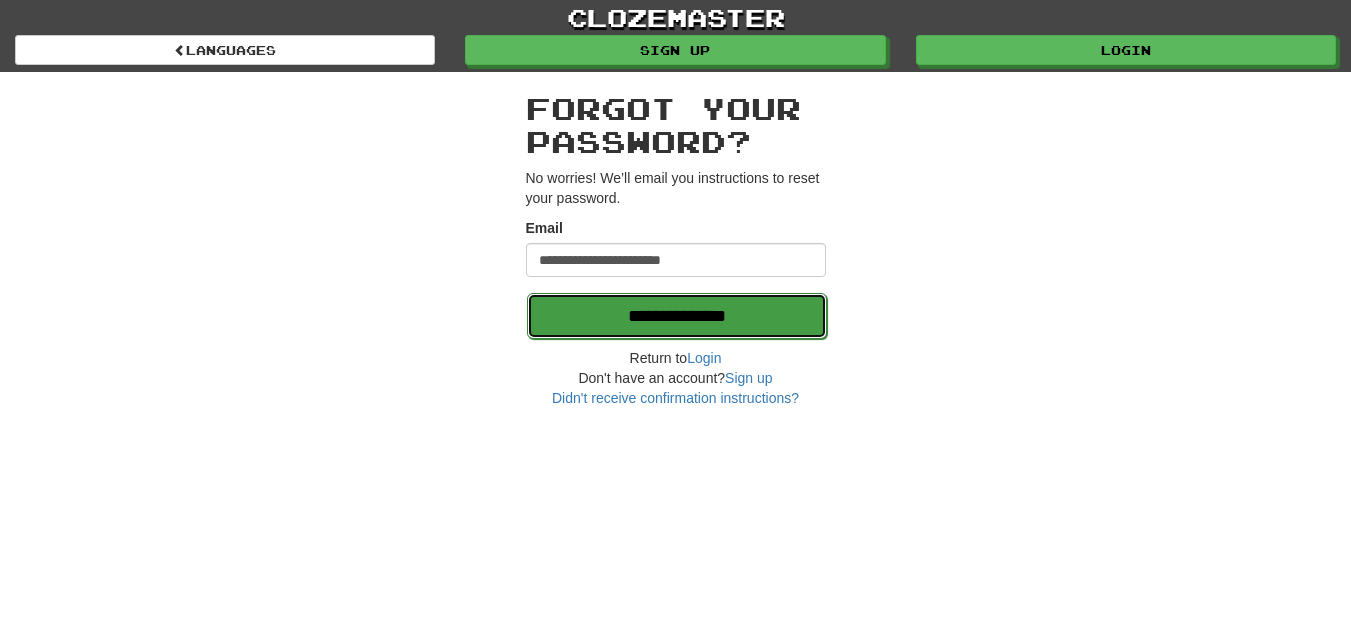 click on "**********" at bounding box center (677, 316) 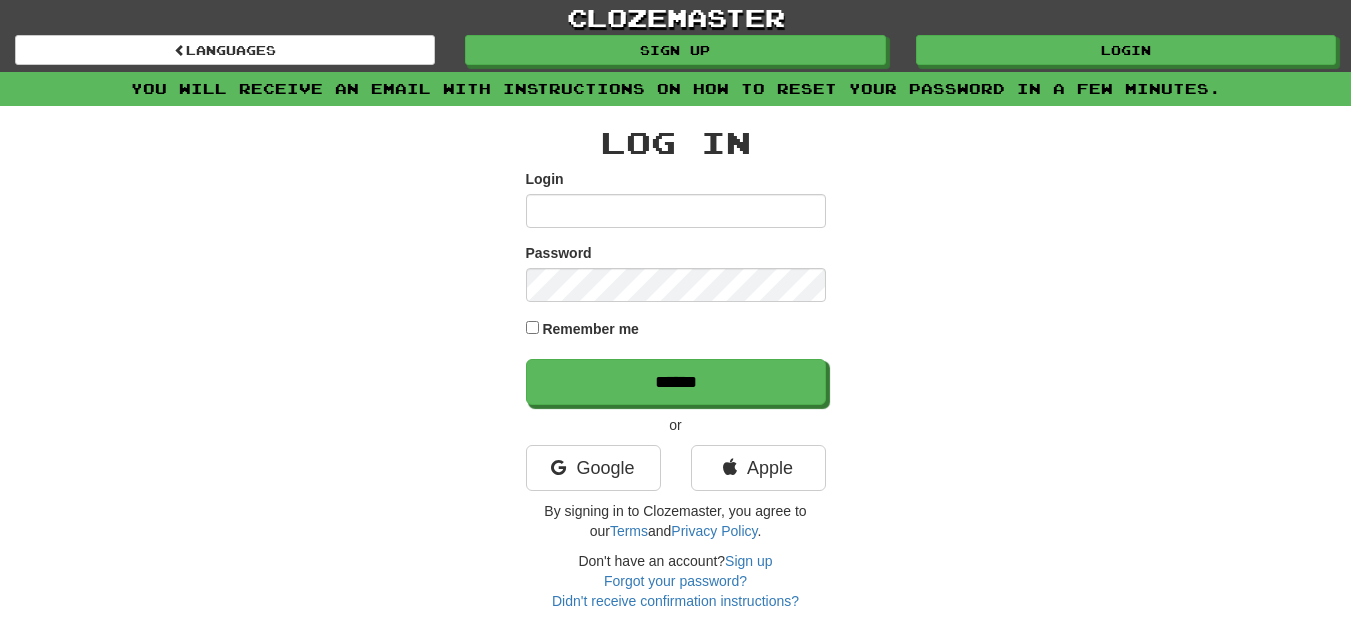 scroll, scrollTop: 0, scrollLeft: 0, axis: both 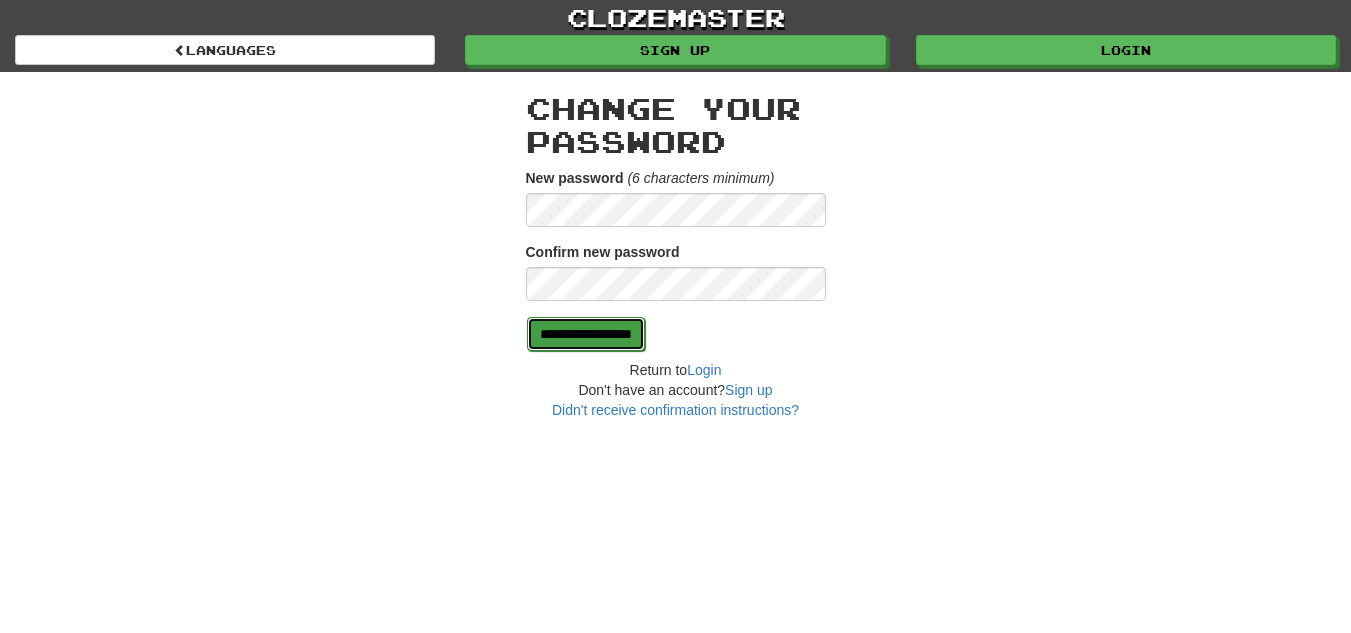 click on "**********" at bounding box center [586, 334] 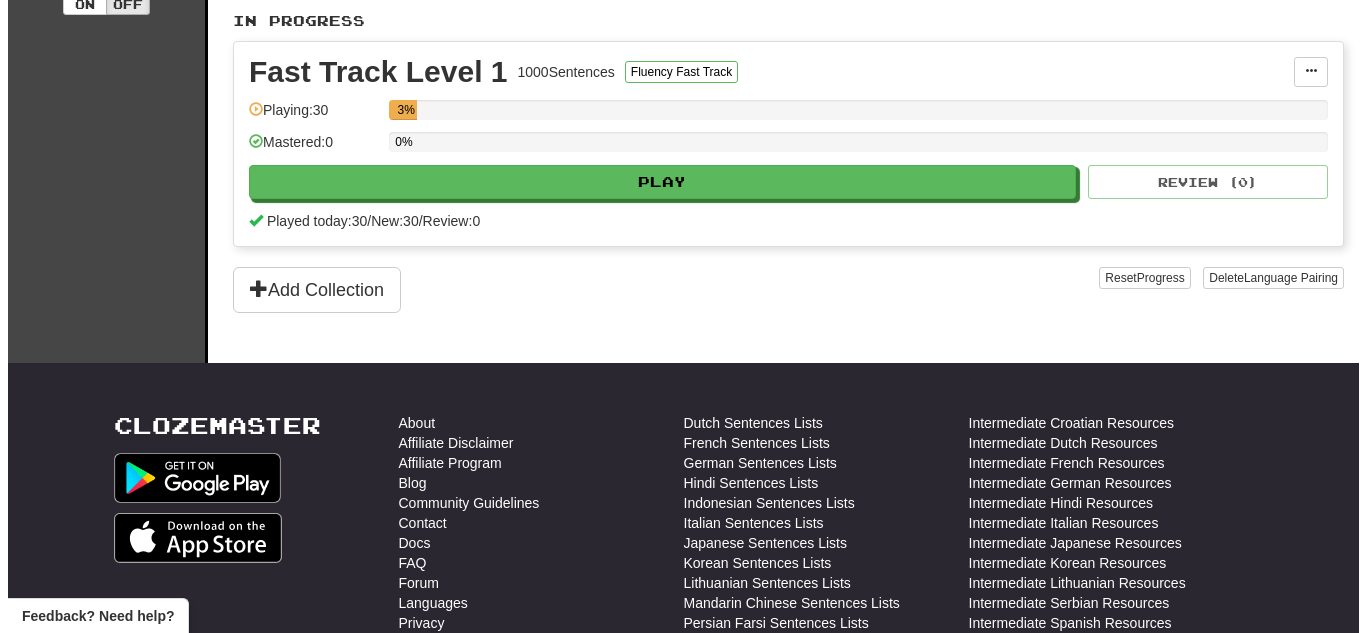 scroll, scrollTop: 460, scrollLeft: 0, axis: vertical 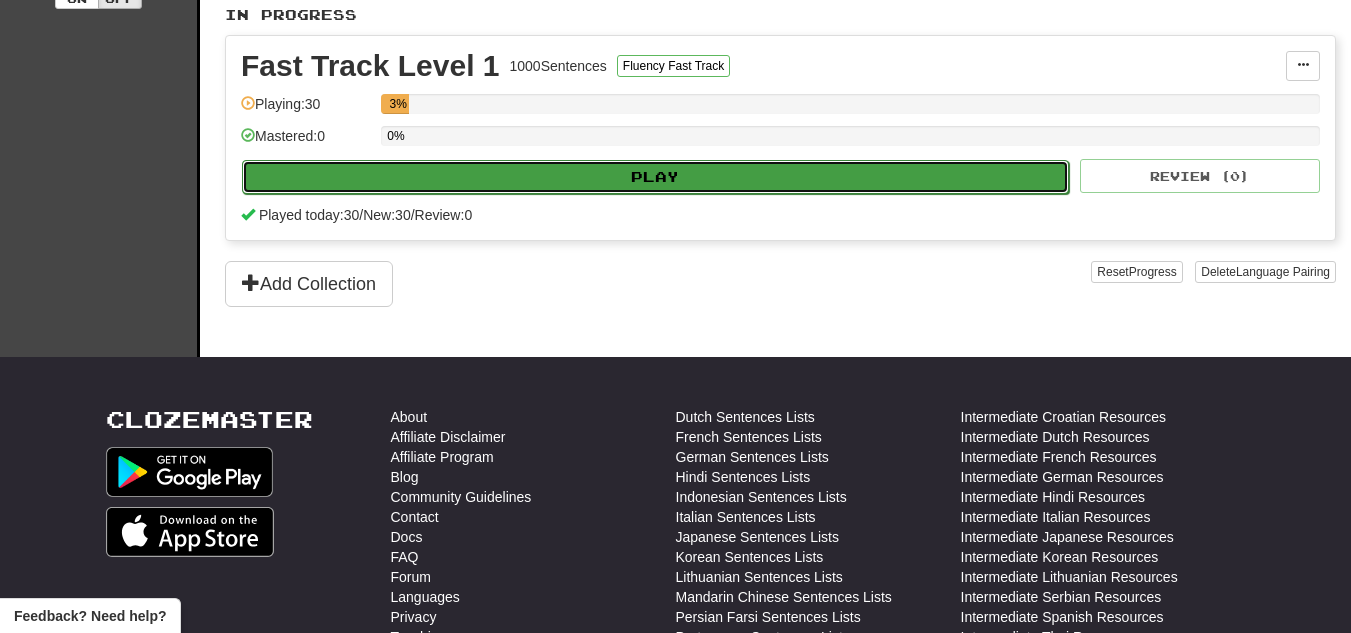 click on "Play" at bounding box center (655, 177) 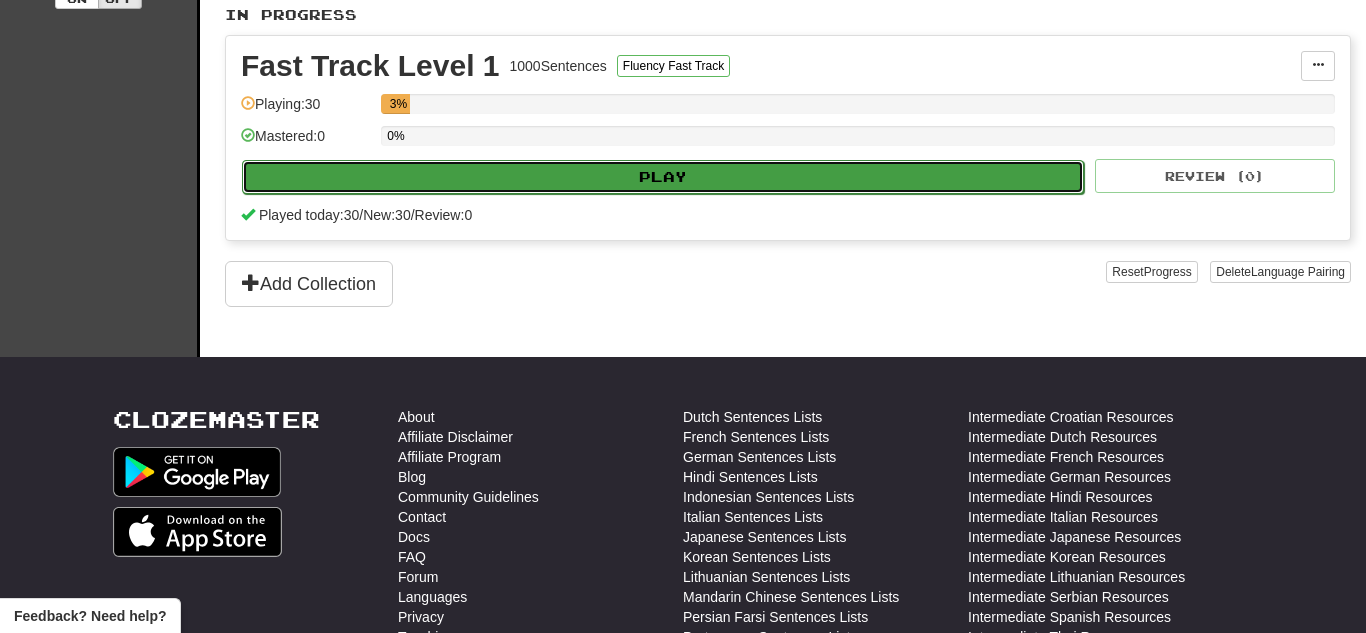 select on "**" 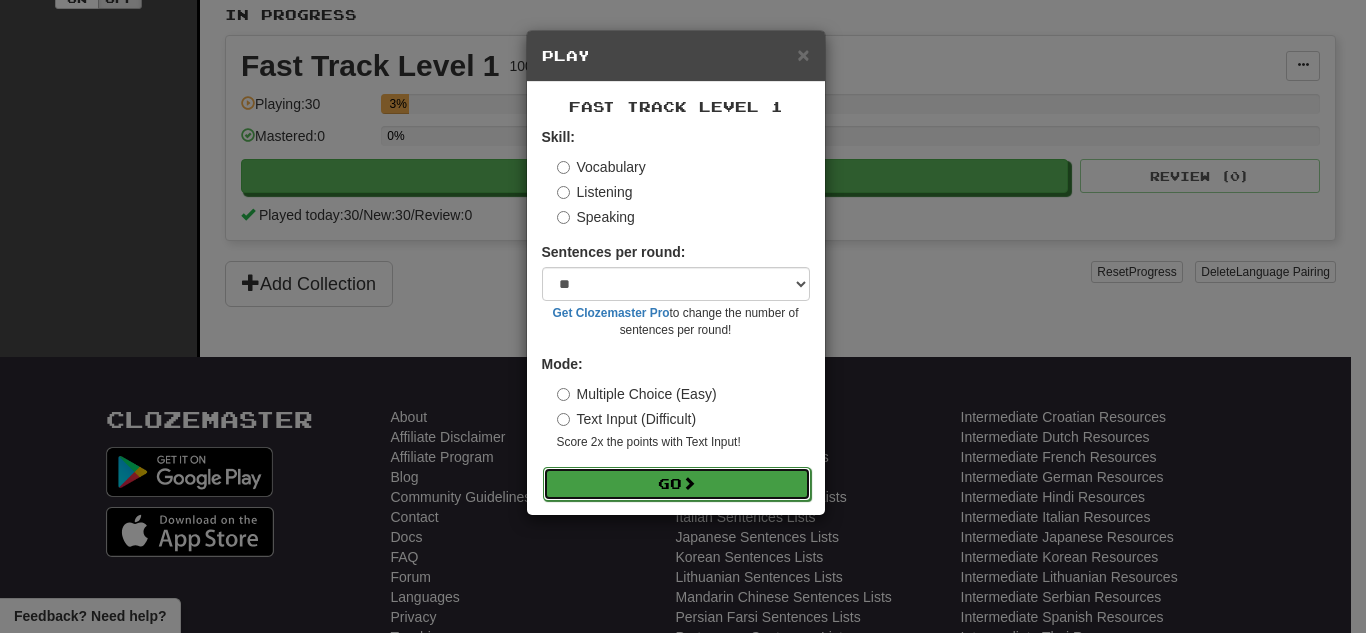 click on "Go" at bounding box center (677, 484) 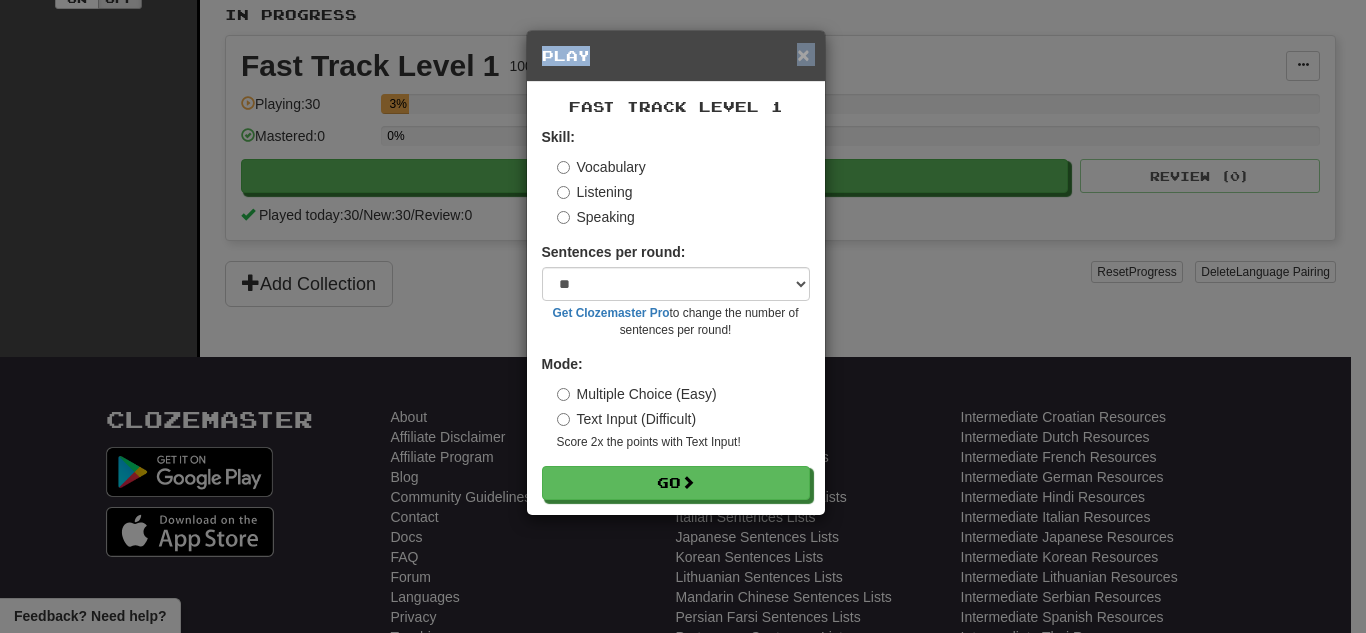 click on "× Play" at bounding box center [676, 56] 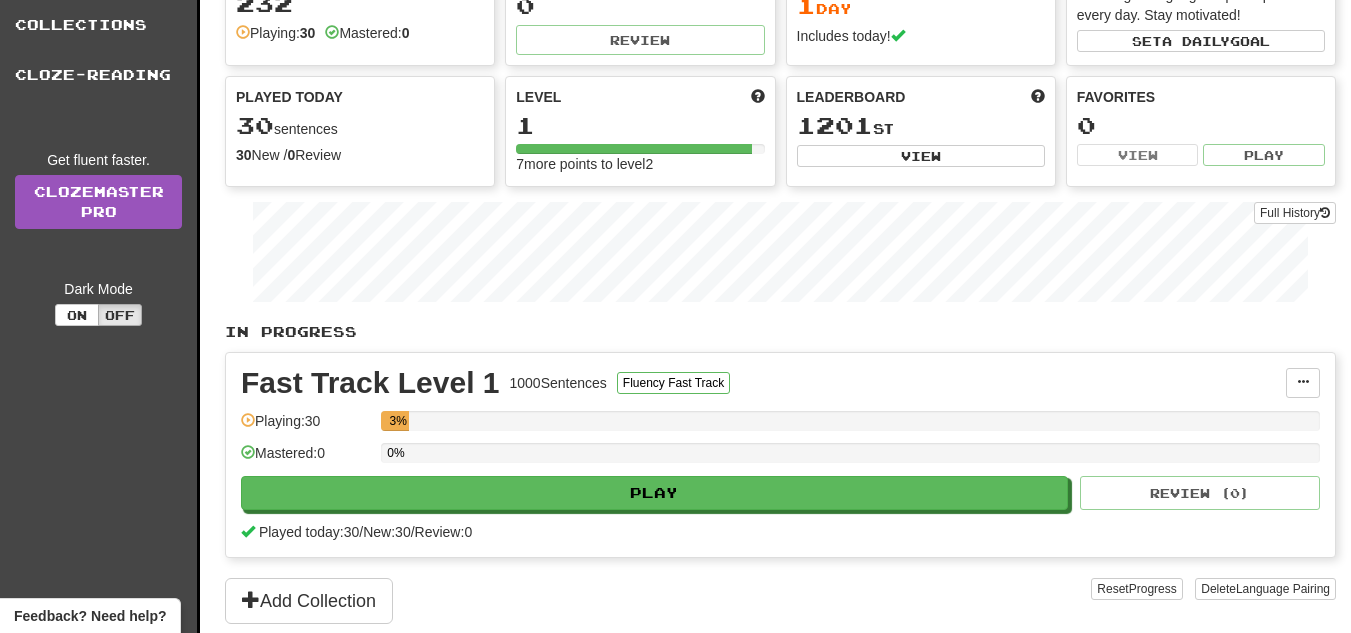 scroll, scrollTop: 0, scrollLeft: 0, axis: both 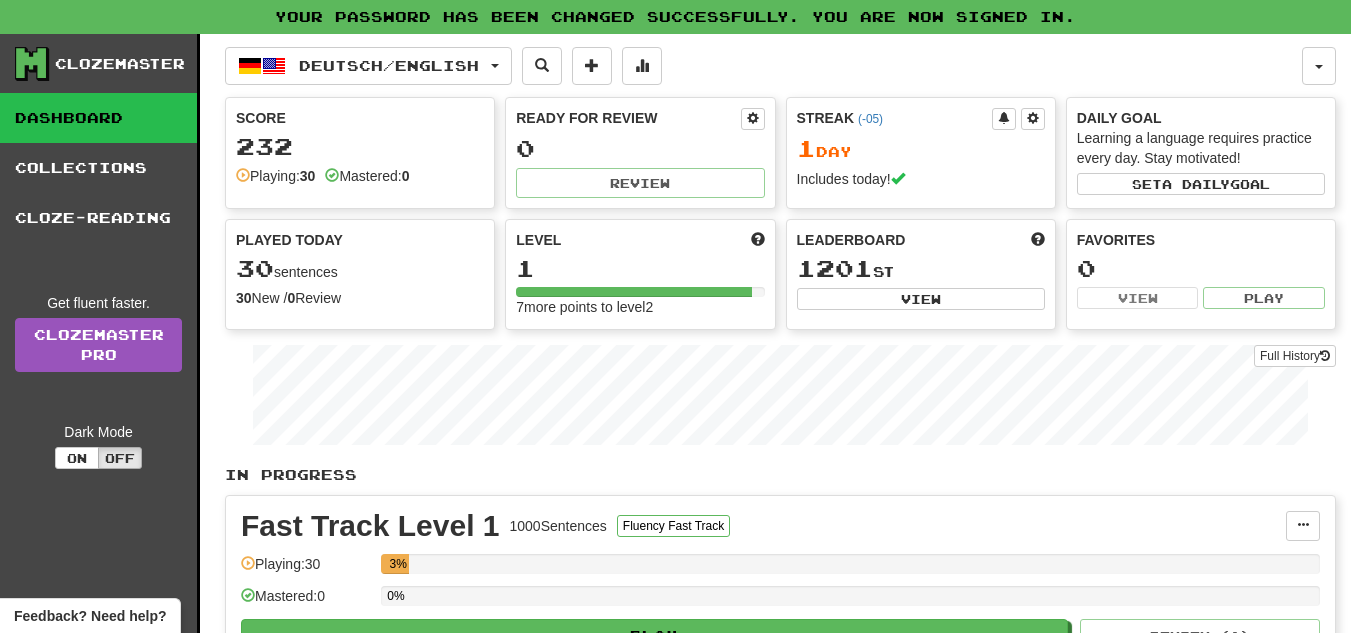 click on "Deutsch  /  English Deutsch  /  English Streak:  1   Review:  0 Points today:  232  Language Pairing Username: Camilo_Billig Edit  Account  Notifications  Activity Feed  Profile  Leaderboard  Forum  Logout Score 232  Playing:  30  Mastered:  0 Ready for Review 0   Review Streak   ( -05 ) 1  Day Includes today!  Daily Goal Learning a language requires practice every day. Stay motivated! Set  a daily  goal Played Today 30  sentences 30  New /  0  Review Full History  Level 1 7  more points to level  2 Leaderboard 1201 st View Favorites 0 View Play Full History  In Progress Fast Track Level 1 1000  Sentences Fluency Fast Track Manage Sentences Unpin from Dashboard  Playing:  30 3%  Mastered:  0 0% Play Review ( 0 )   Played today:  30  /  New:  30  /  Review:  0  Add Collection Reset  Progress Delete  Language Pairing Dark Mode On Off" at bounding box center (780, 425) 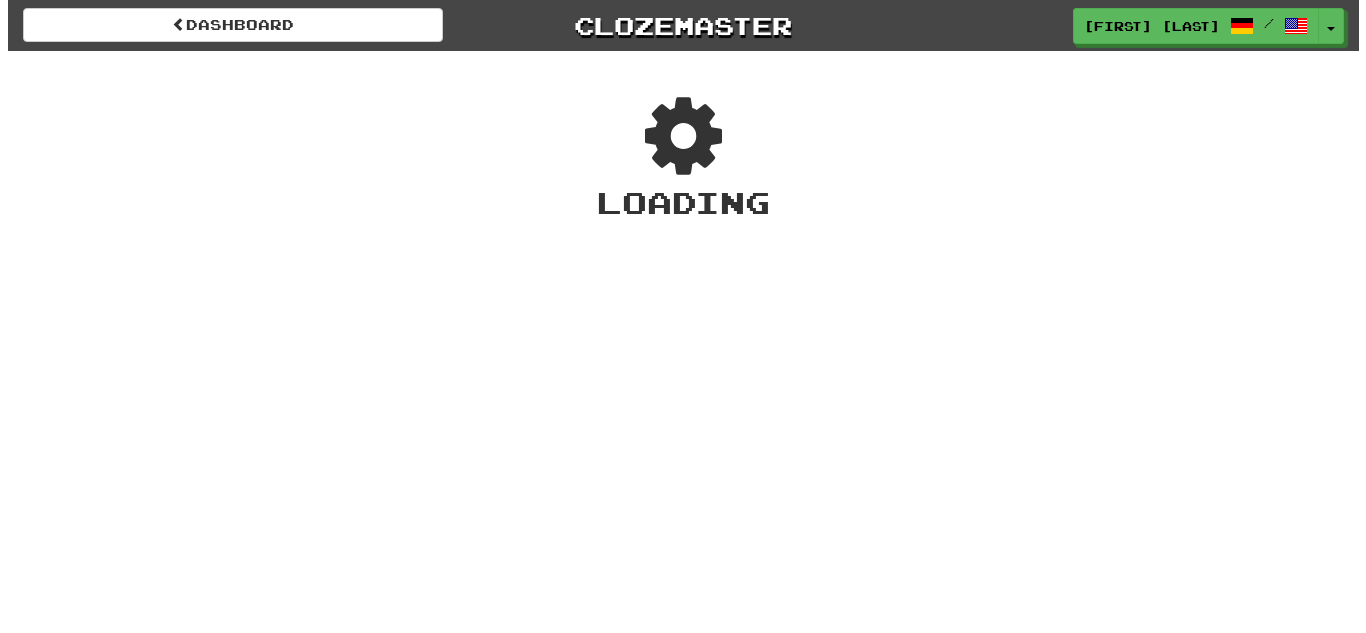 scroll, scrollTop: 0, scrollLeft: 0, axis: both 